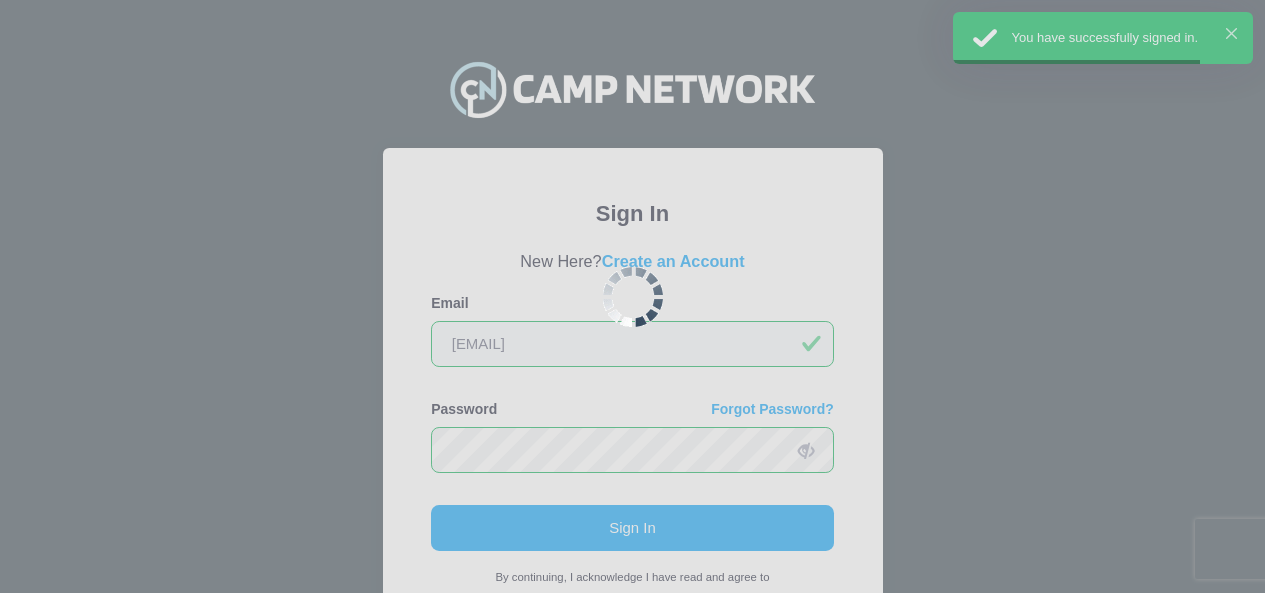 scroll, scrollTop: 0, scrollLeft: 0, axis: both 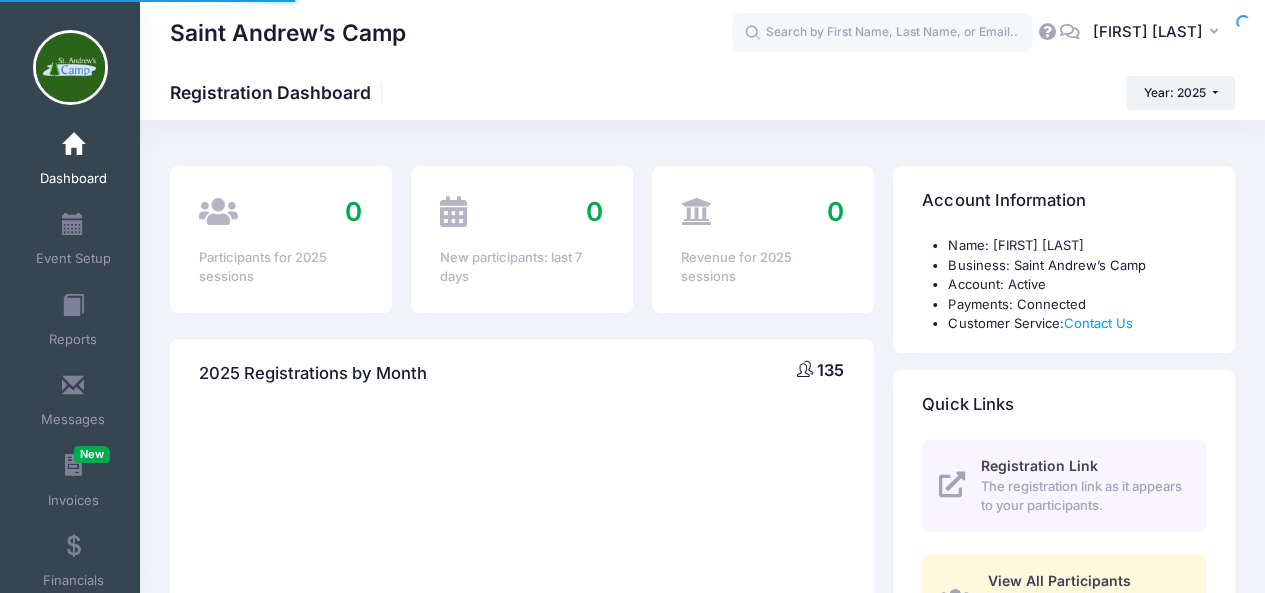 select 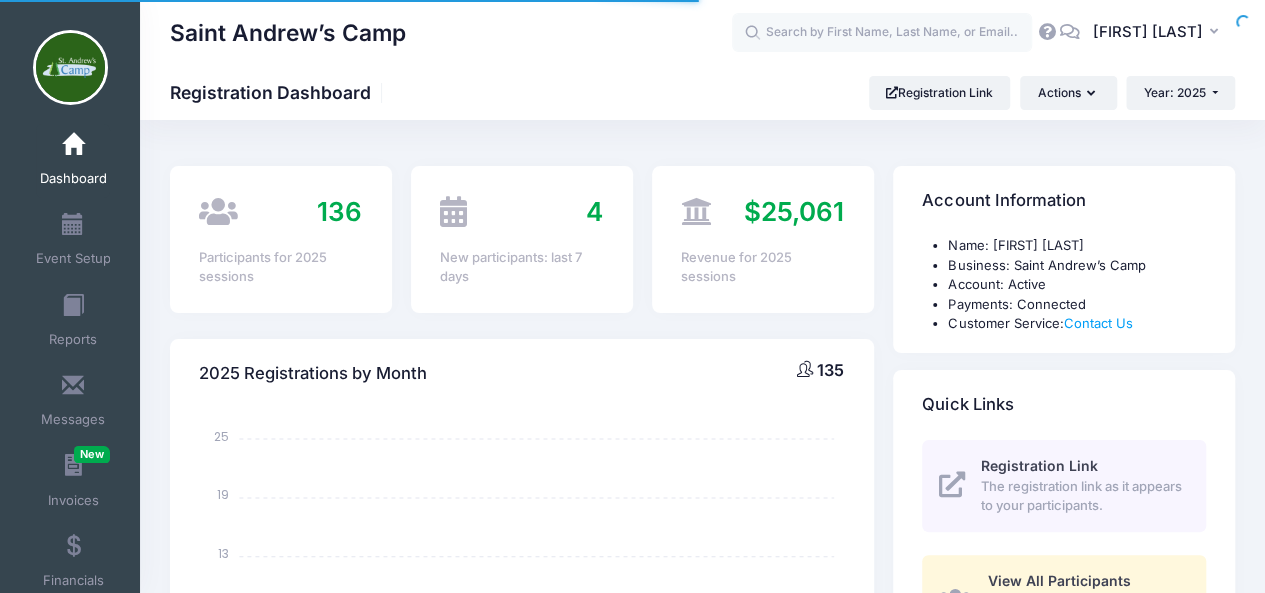 scroll, scrollTop: 0, scrollLeft: 0, axis: both 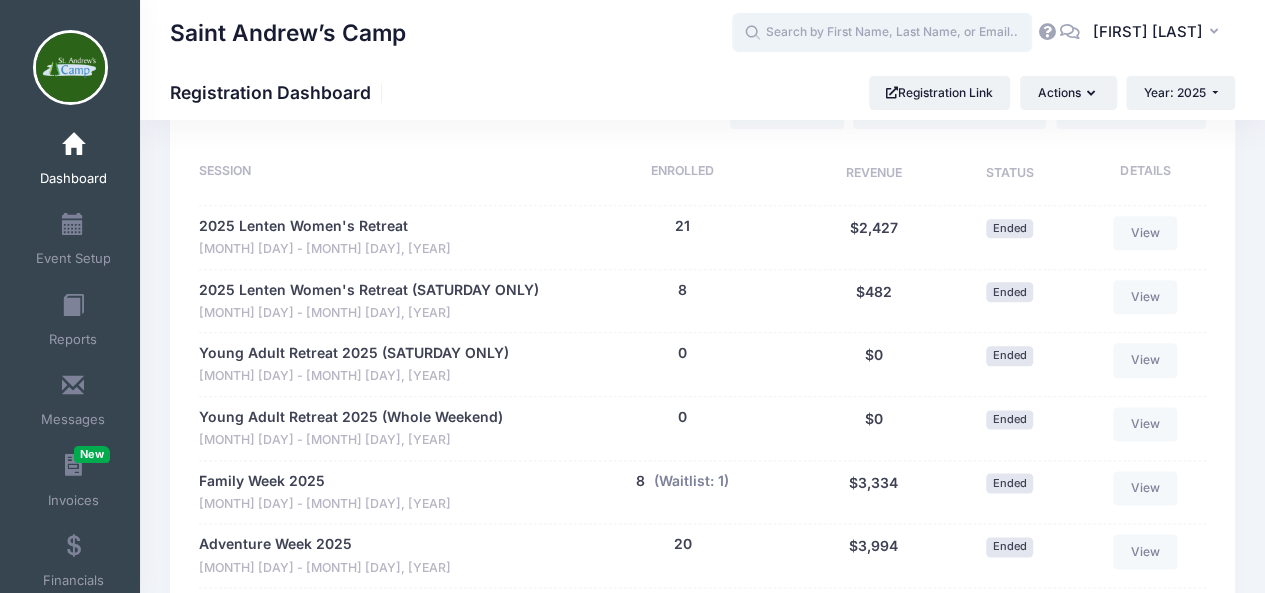 click at bounding box center (882, 33) 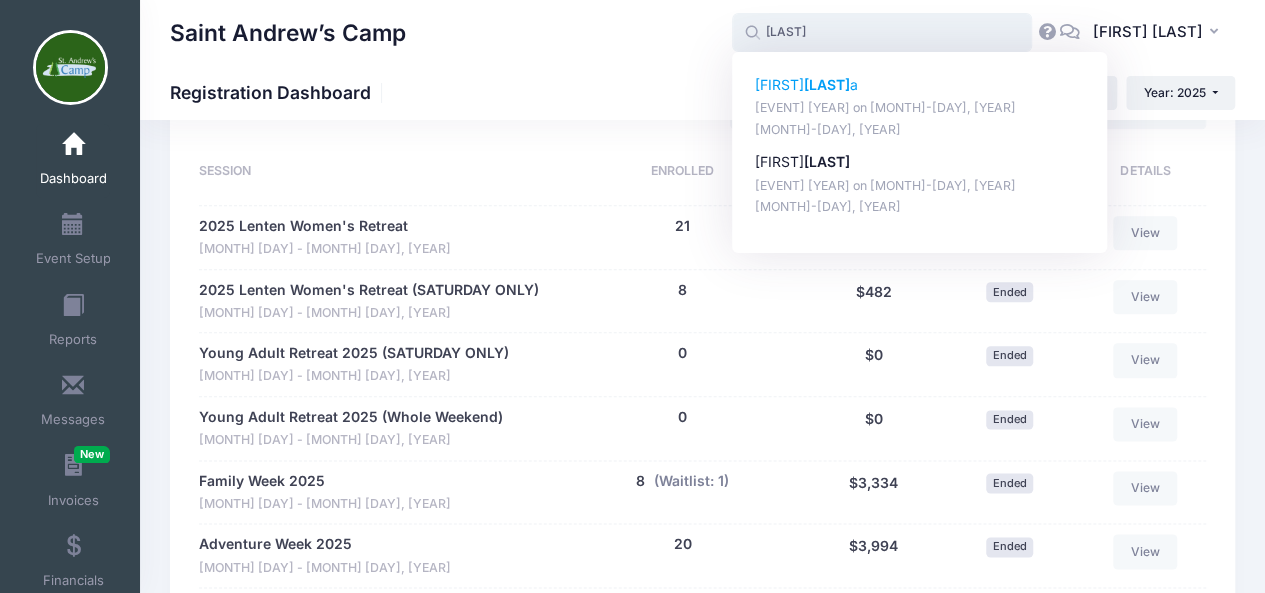 click on "Makarov" at bounding box center [827, 84] 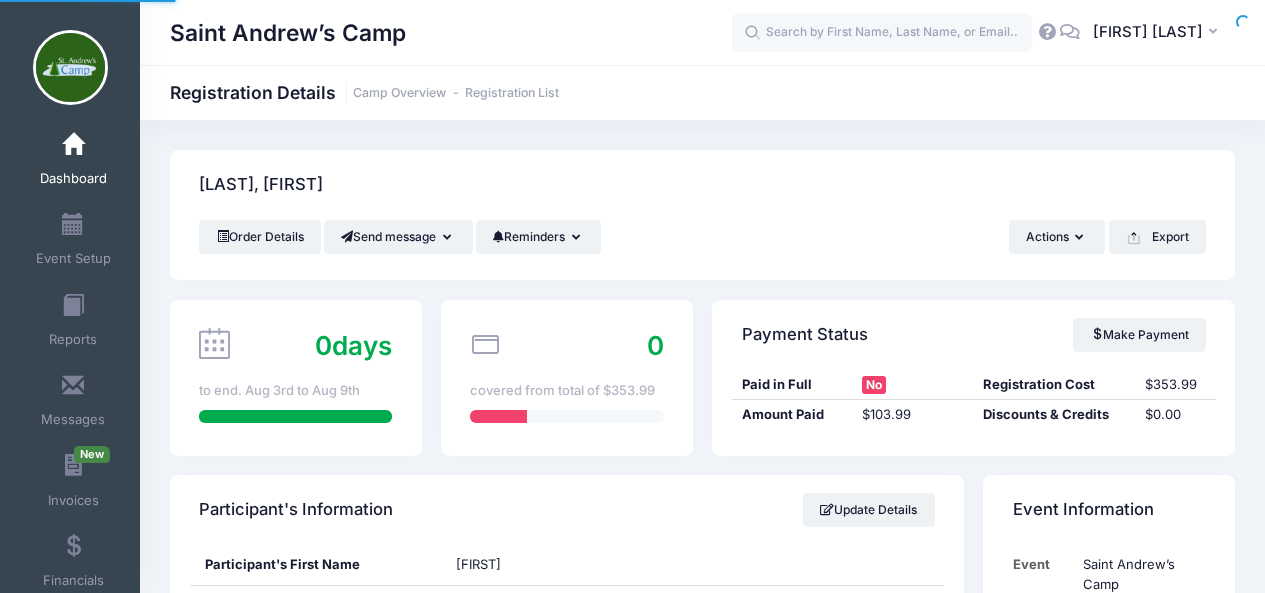 scroll, scrollTop: 0, scrollLeft: 0, axis: both 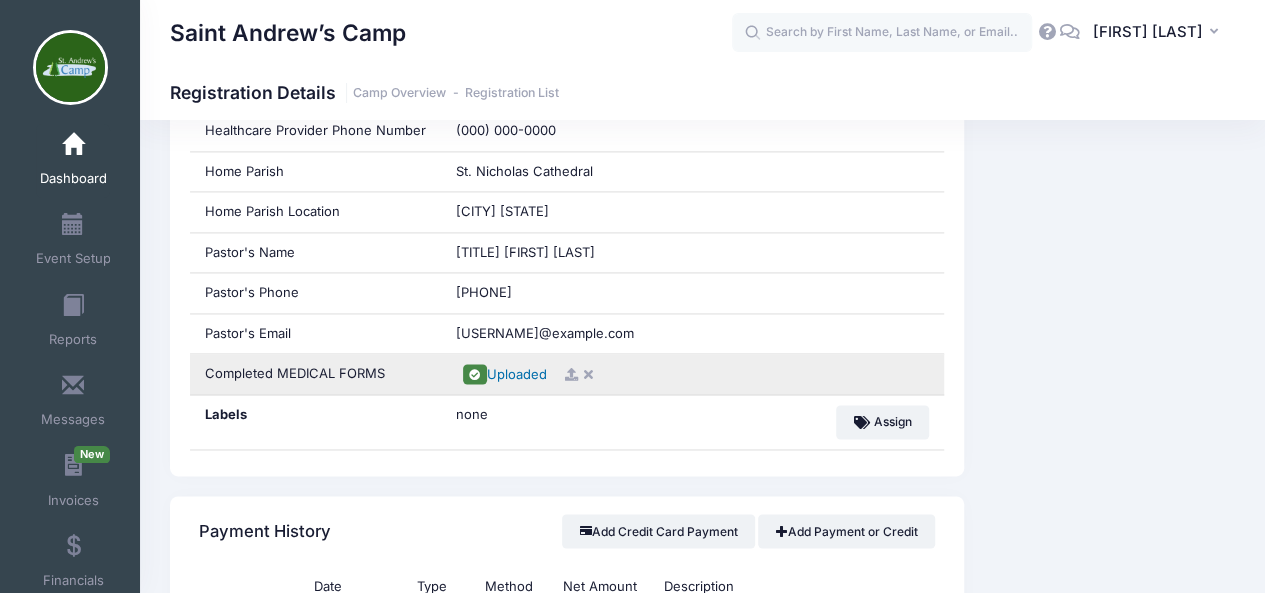 click on "Uploaded" at bounding box center [517, 374] 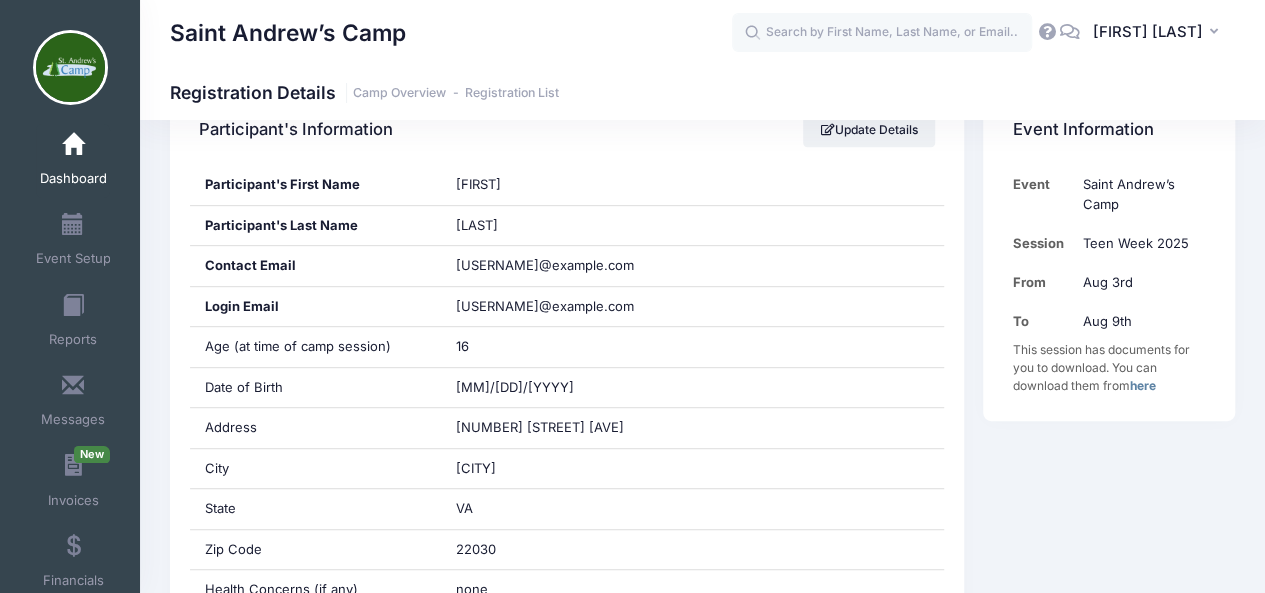 scroll, scrollTop: 306, scrollLeft: 0, axis: vertical 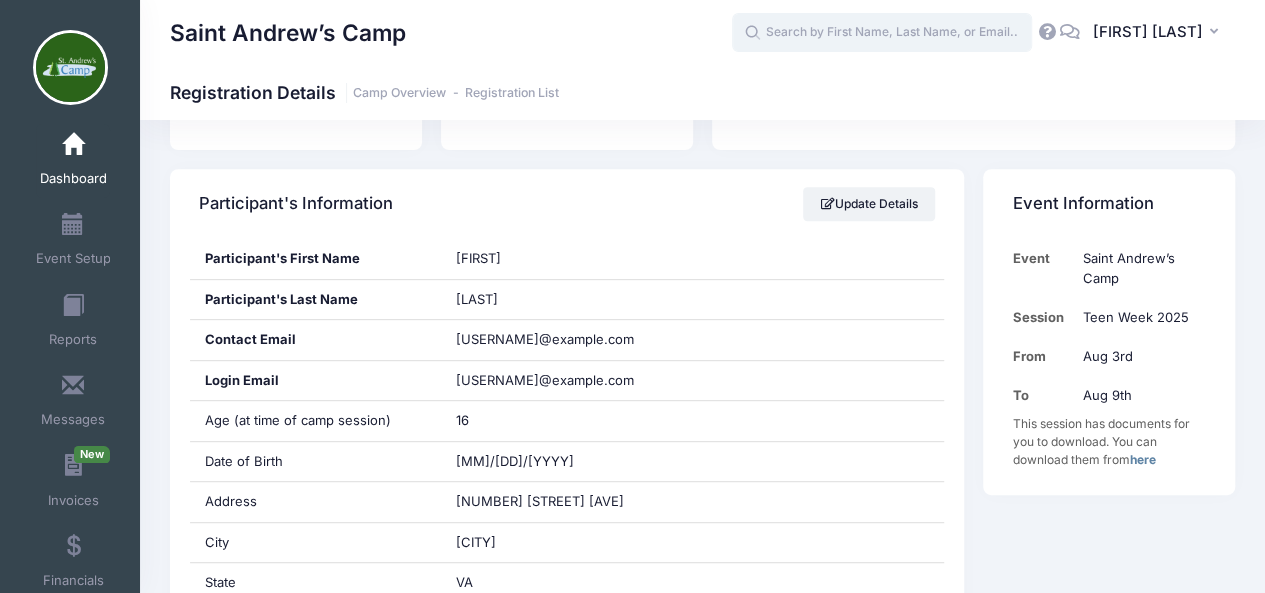 click at bounding box center [882, 33] 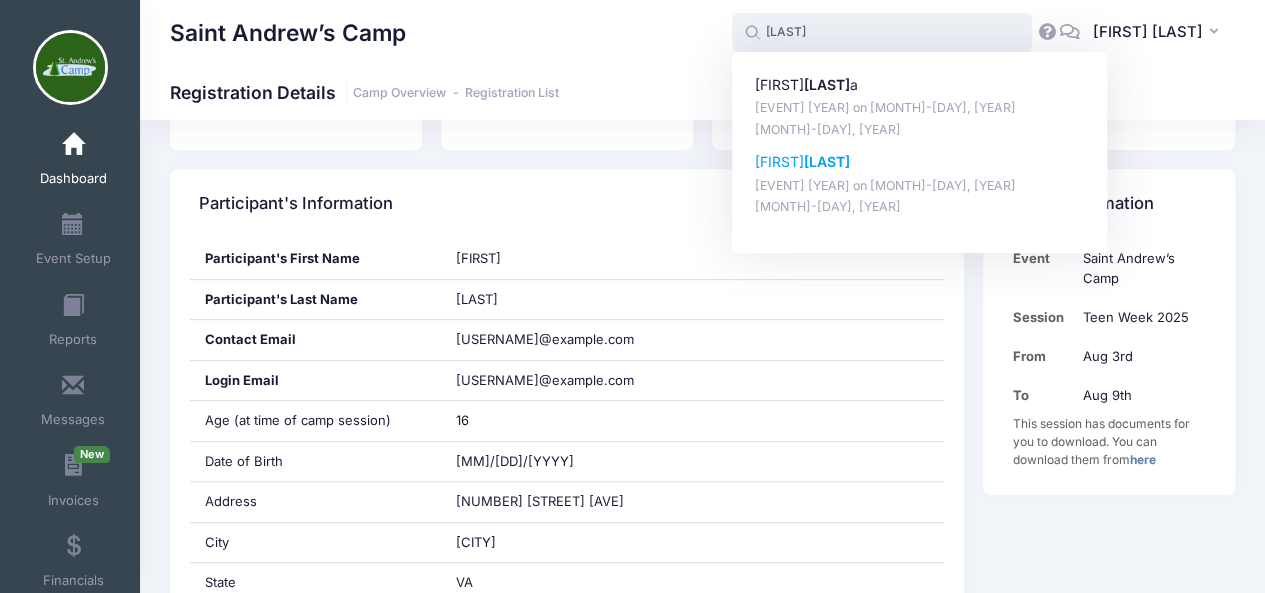 click on "Makarov" at bounding box center (827, 161) 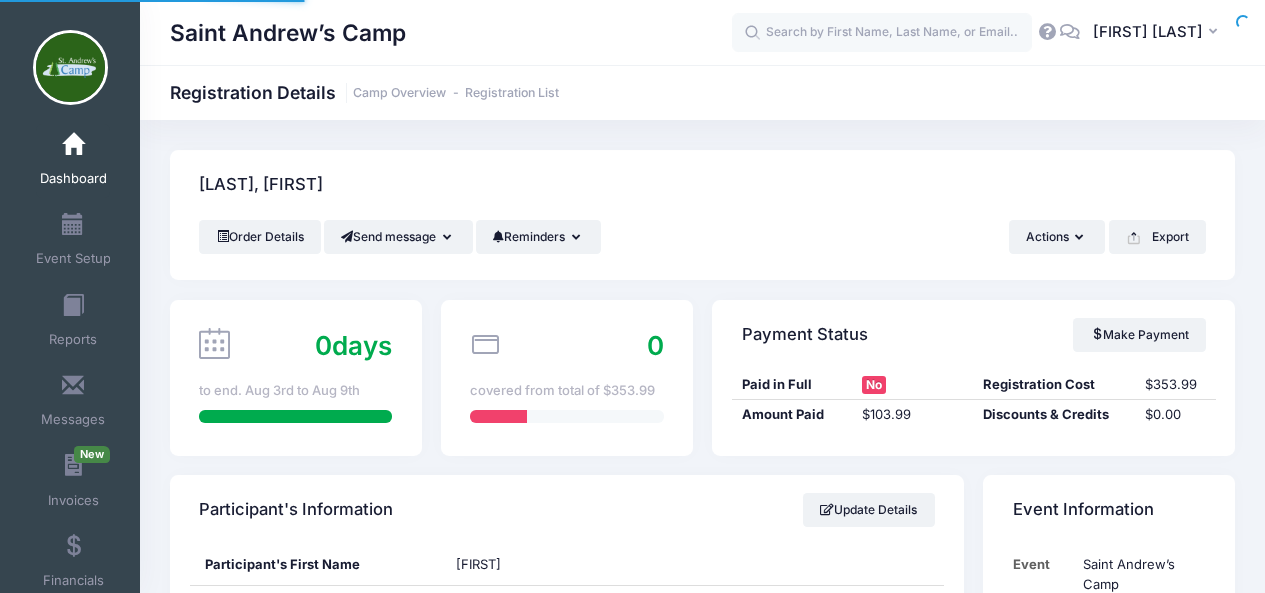 scroll, scrollTop: 0, scrollLeft: 0, axis: both 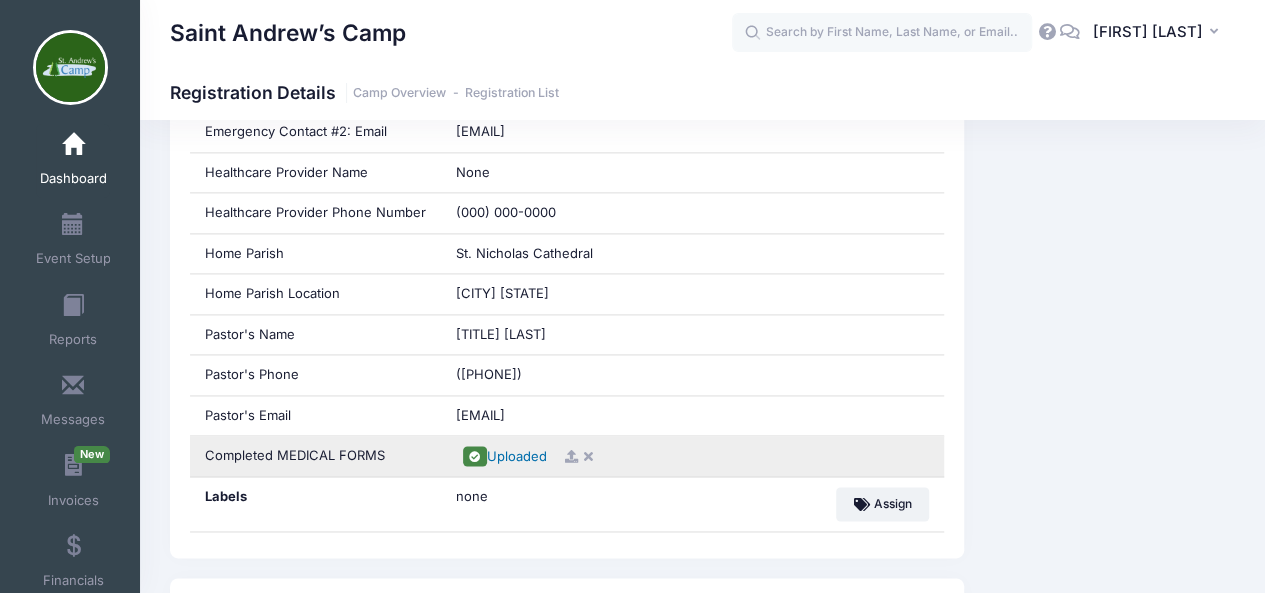 click on "Uploaded" at bounding box center [517, 456] 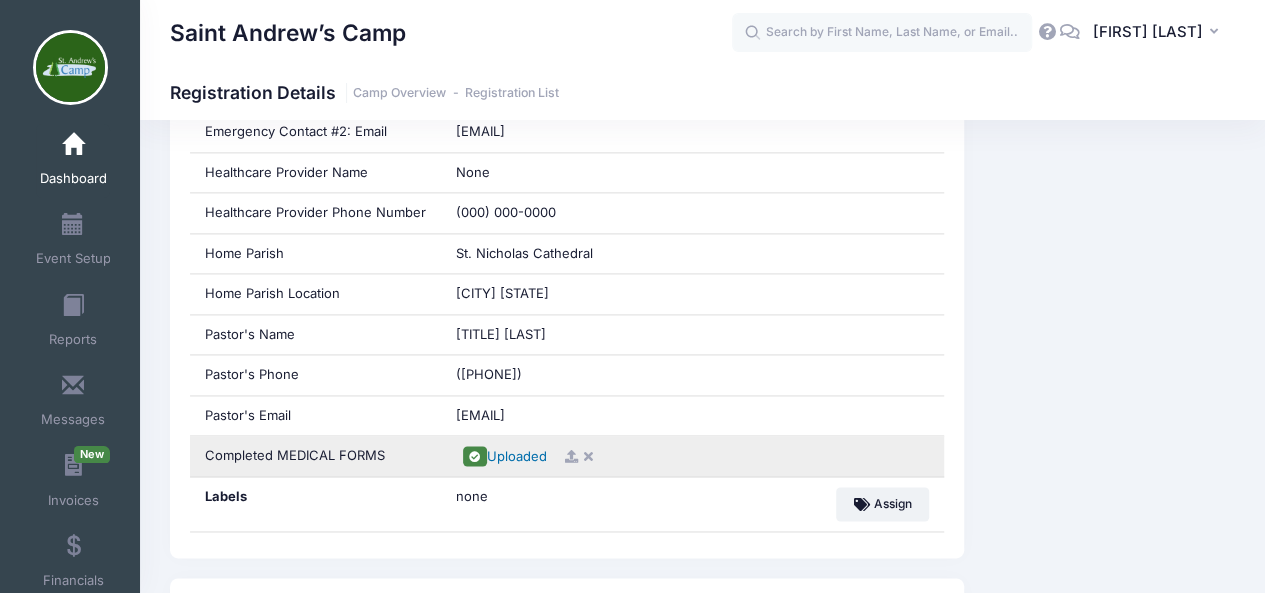click on "Uploaded" at bounding box center [517, 456] 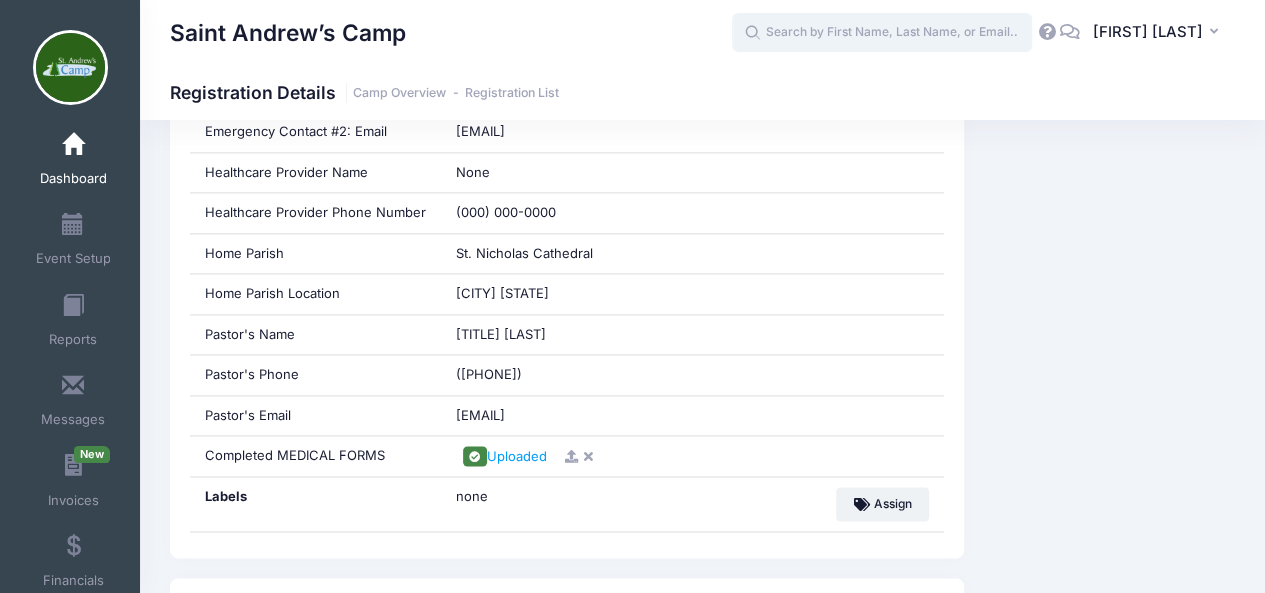 click at bounding box center (882, 33) 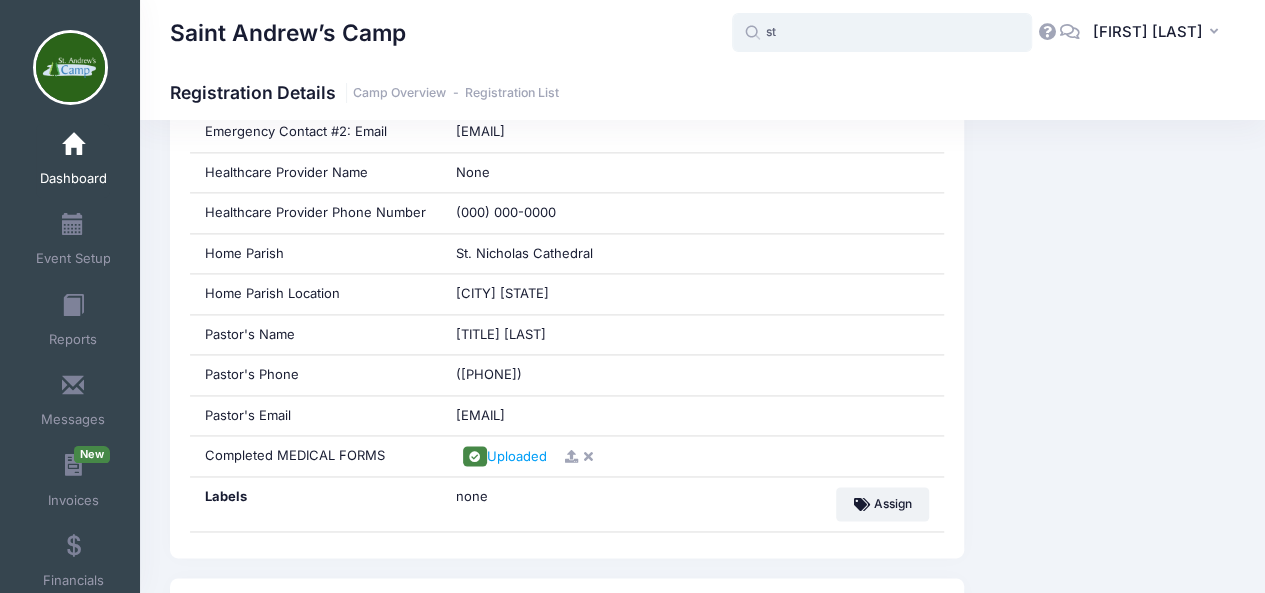 type on "s" 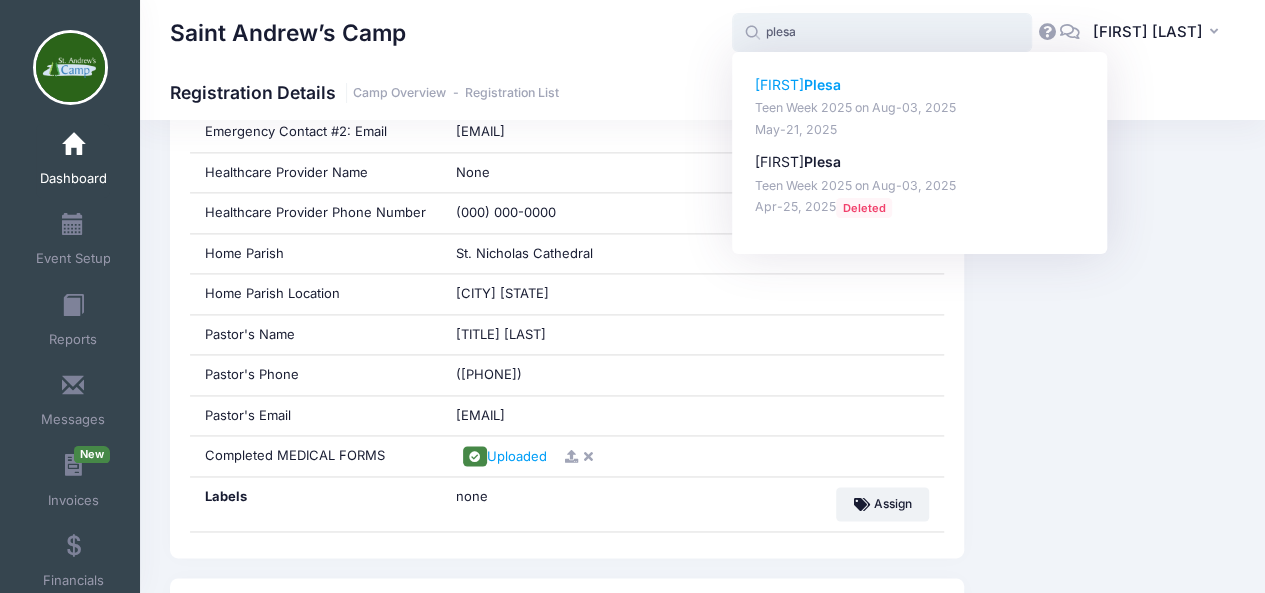 click on "Plesa" at bounding box center (822, 84) 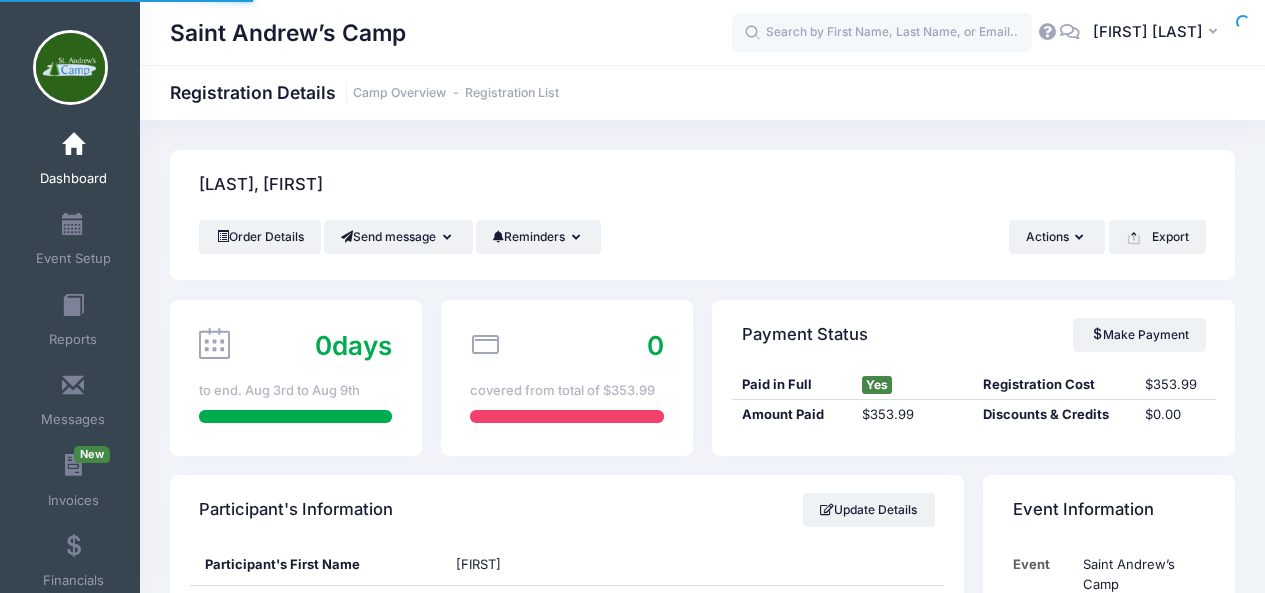 scroll, scrollTop: 0, scrollLeft: 0, axis: both 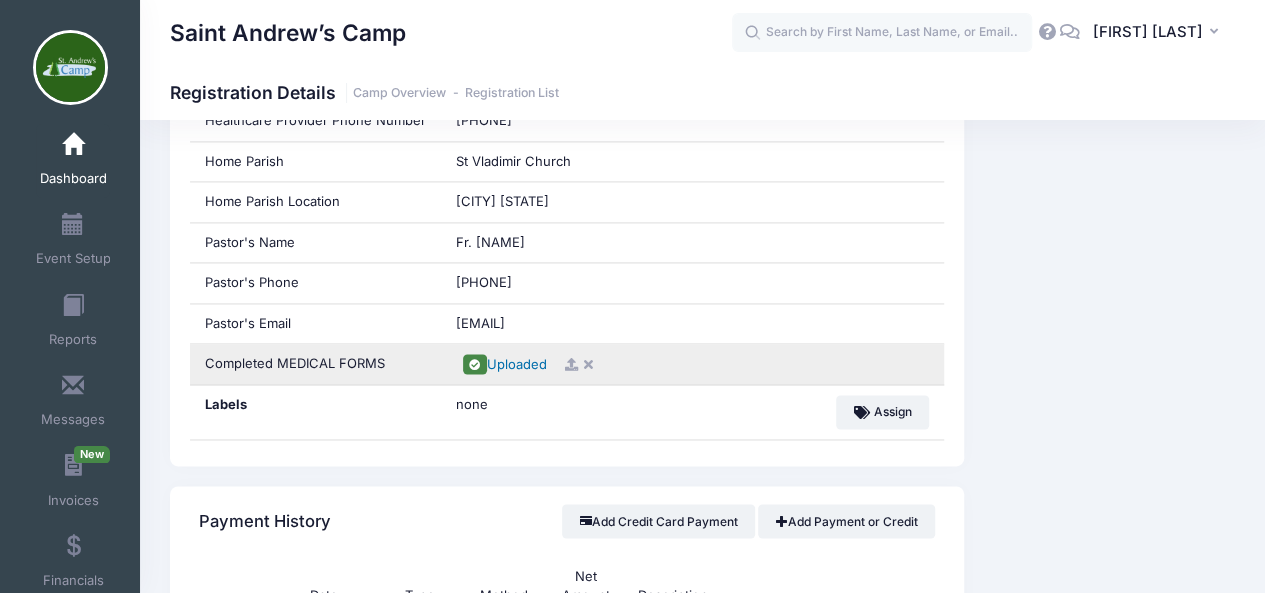 click on "Uploaded" at bounding box center (517, 364) 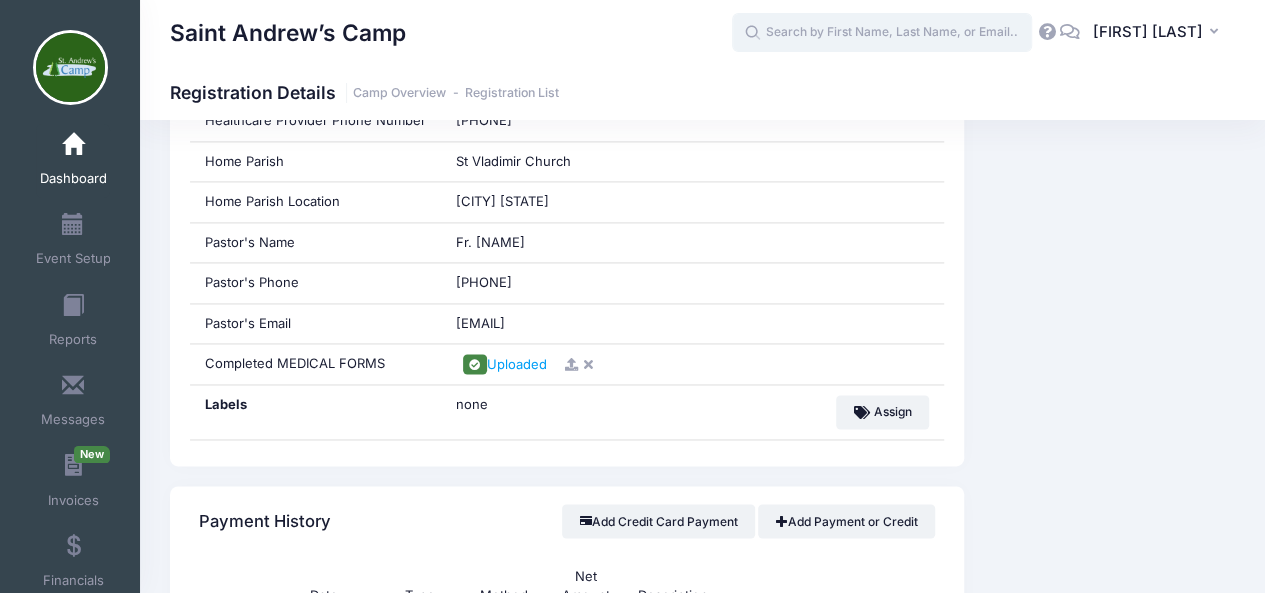 click at bounding box center (882, 33) 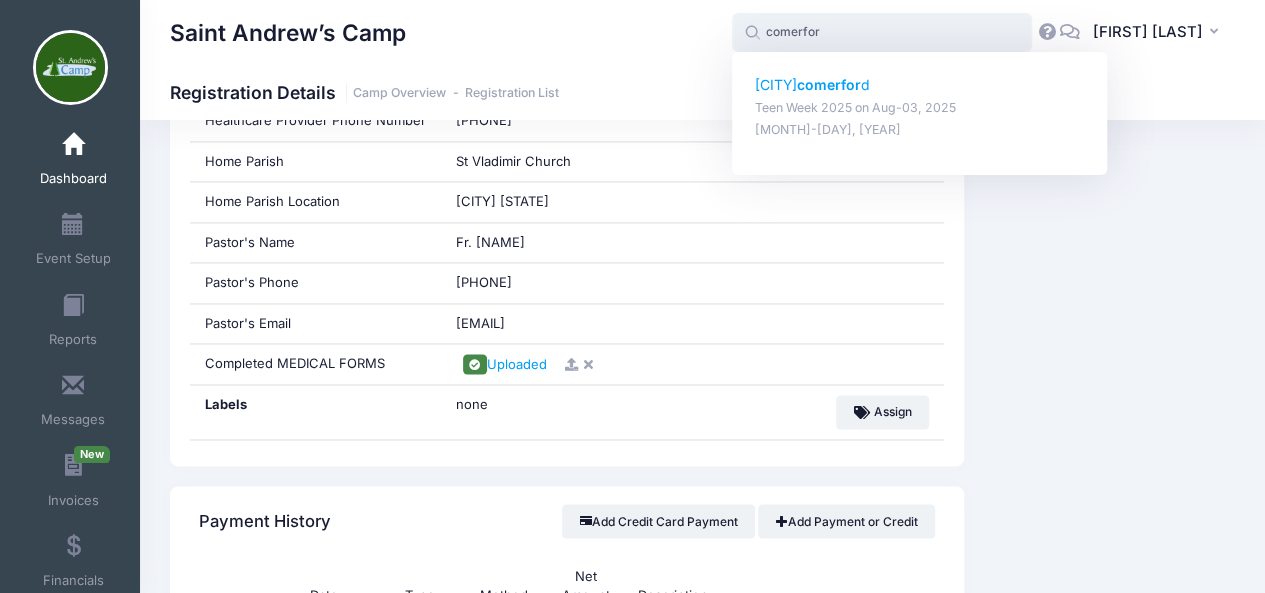 click on "comerfor" at bounding box center (829, 84) 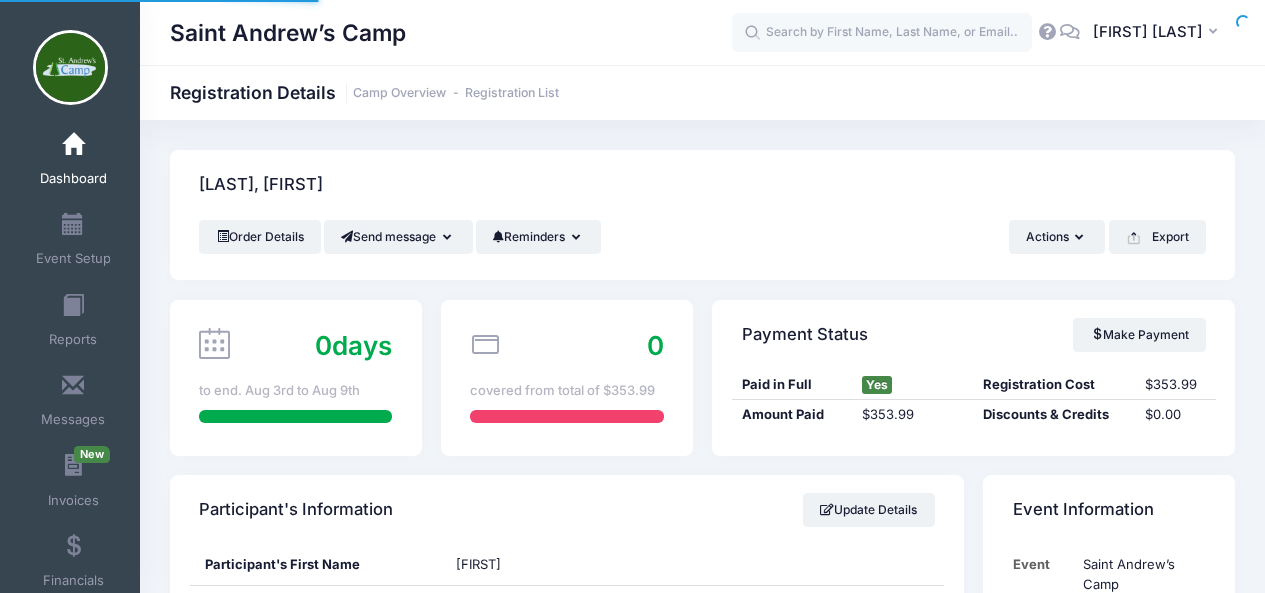 scroll, scrollTop: 0, scrollLeft: 0, axis: both 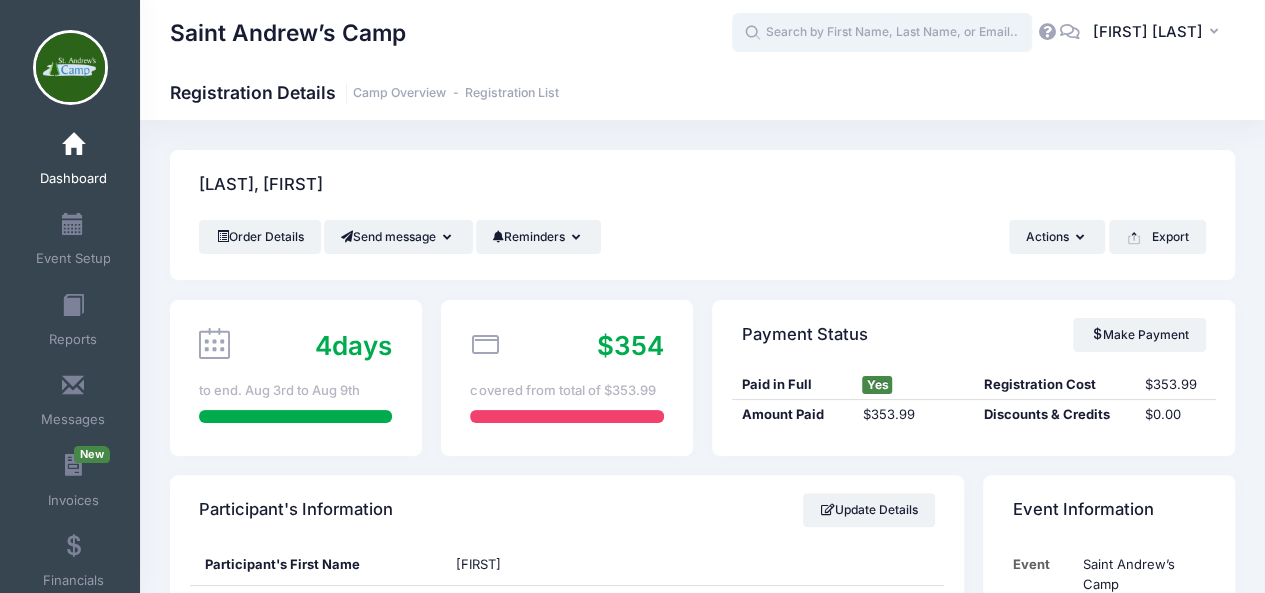 click at bounding box center [882, 33] 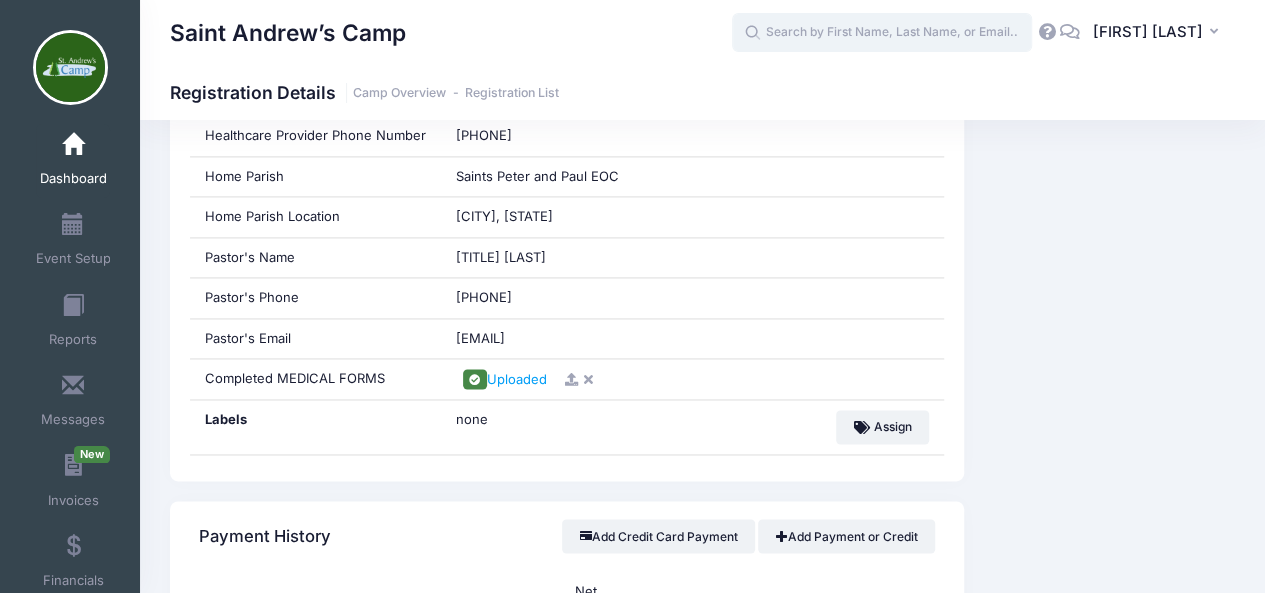 scroll, scrollTop: 1364, scrollLeft: 0, axis: vertical 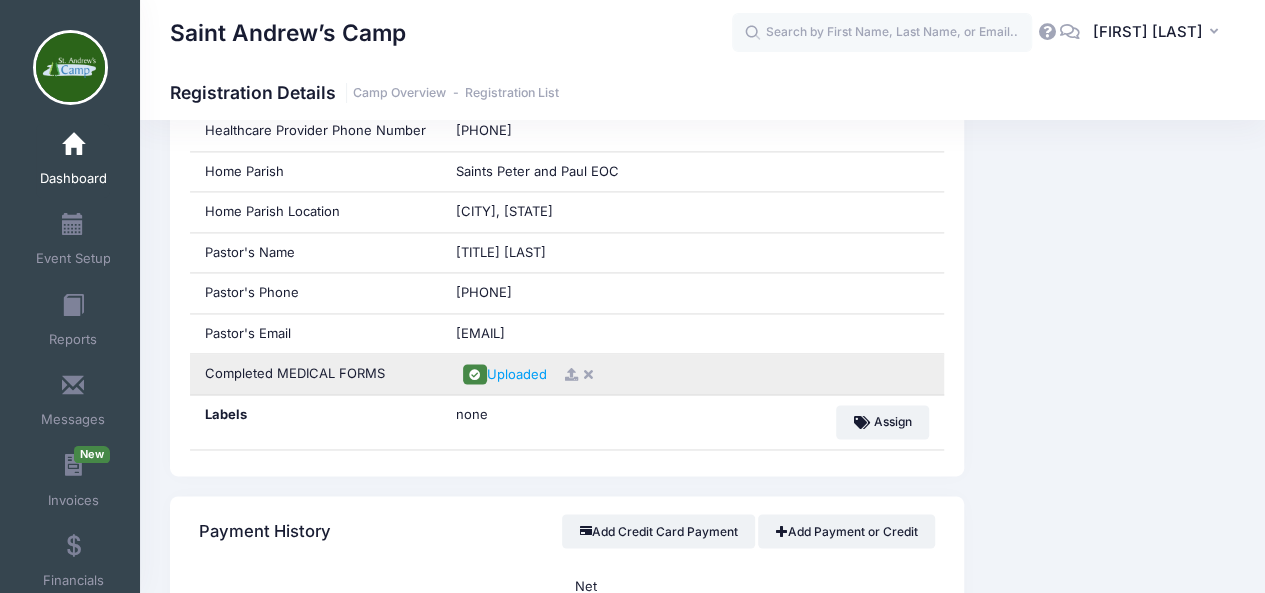 click on "Uploaded" at bounding box center [692, 374] 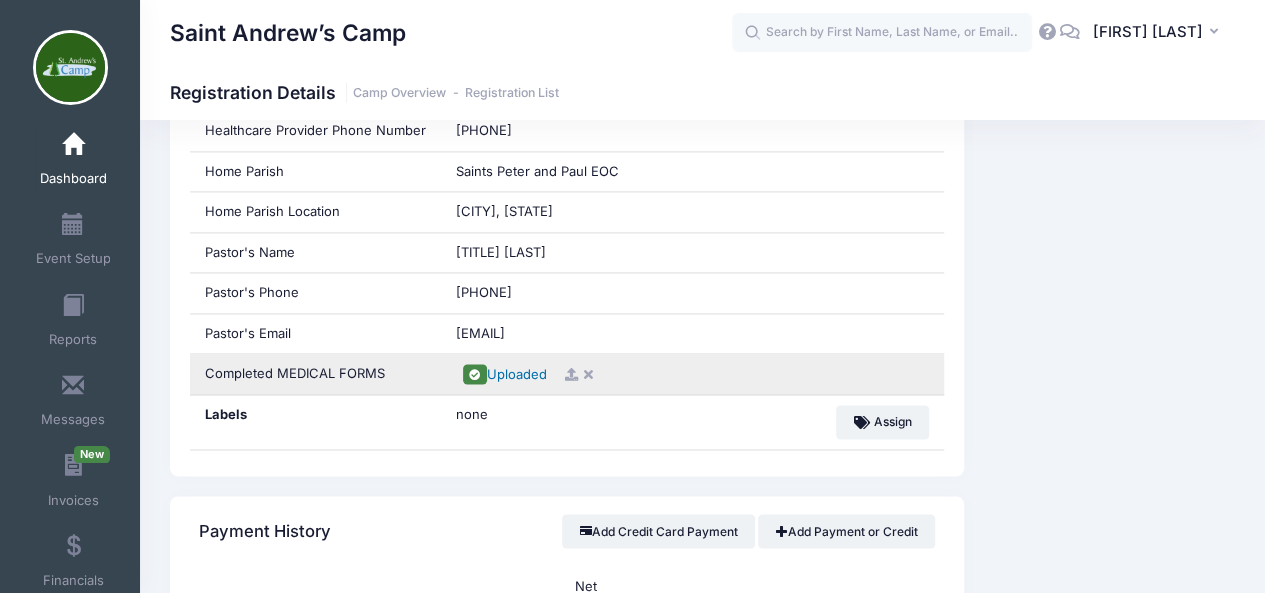 click on "Uploaded" at bounding box center (517, 374) 